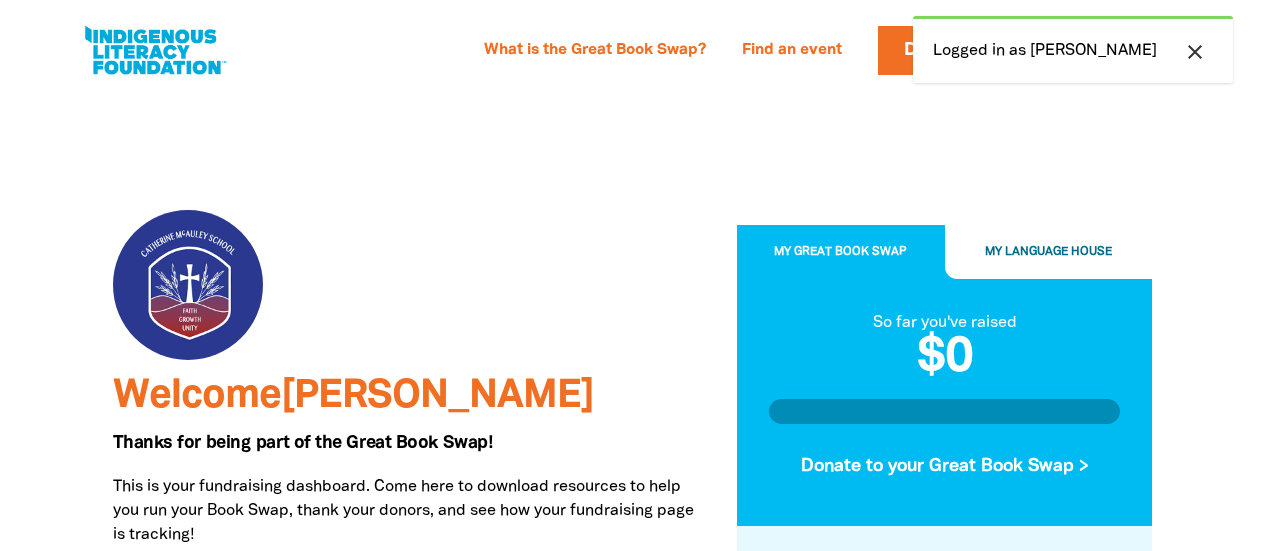 scroll, scrollTop: 0, scrollLeft: 0, axis: both 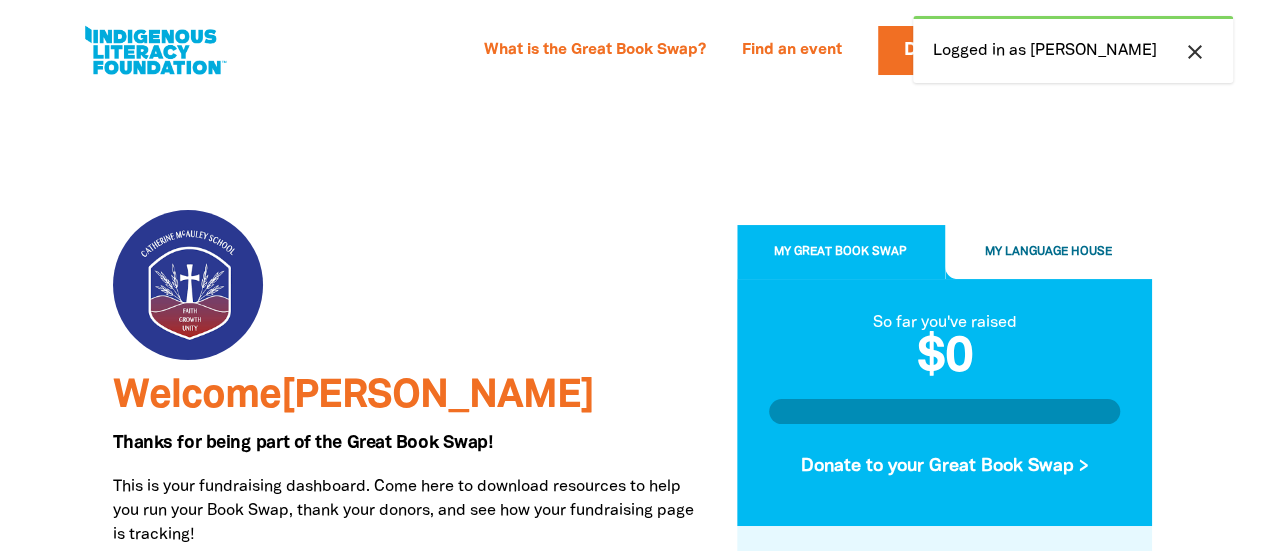 click on "close" at bounding box center [1195, 52] 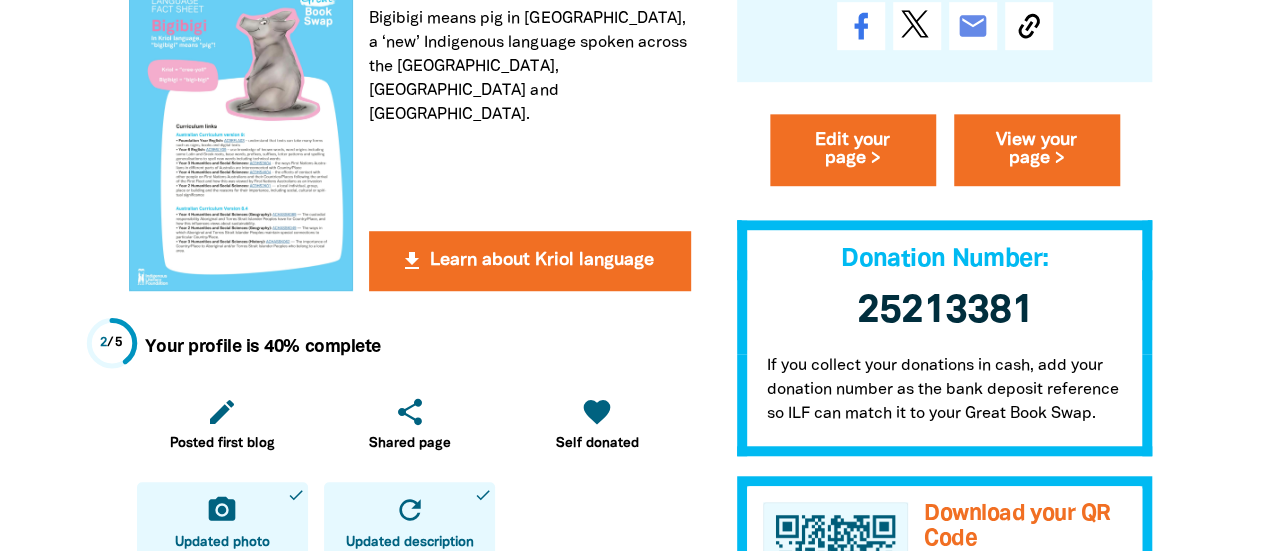 scroll, scrollTop: 0, scrollLeft: 0, axis: both 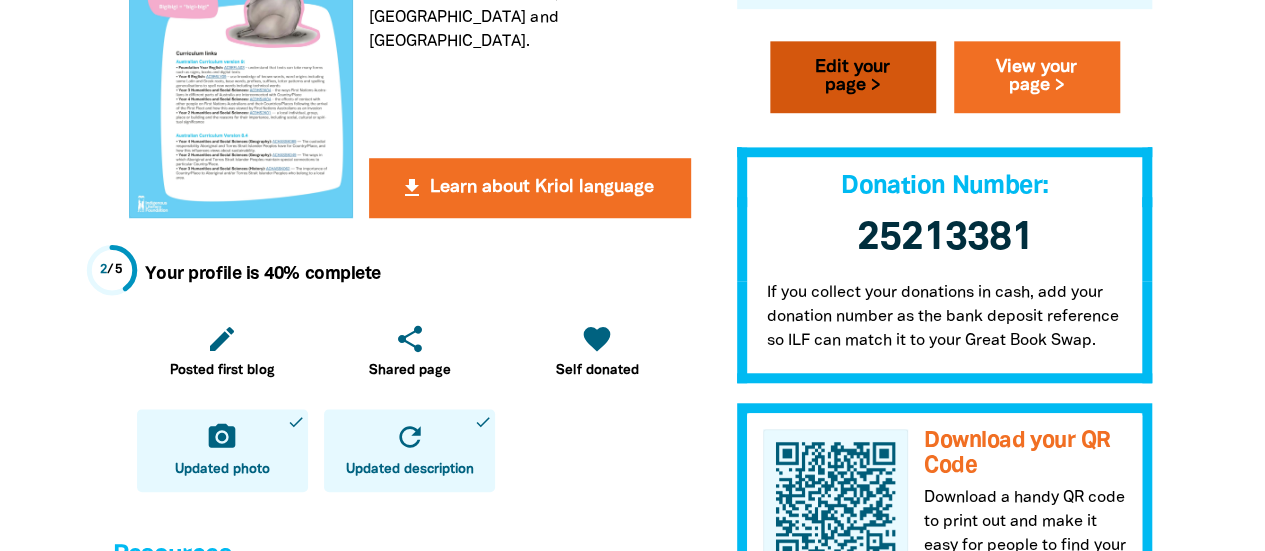 click on "Edit your page >" at bounding box center (853, 78) 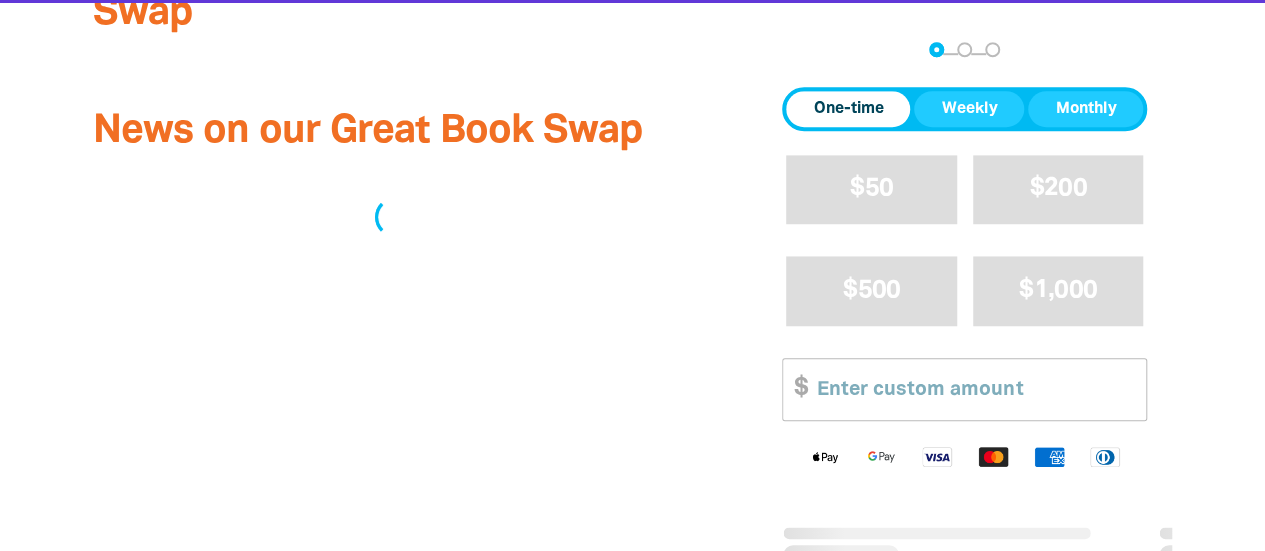 scroll, scrollTop: 0, scrollLeft: 0, axis: both 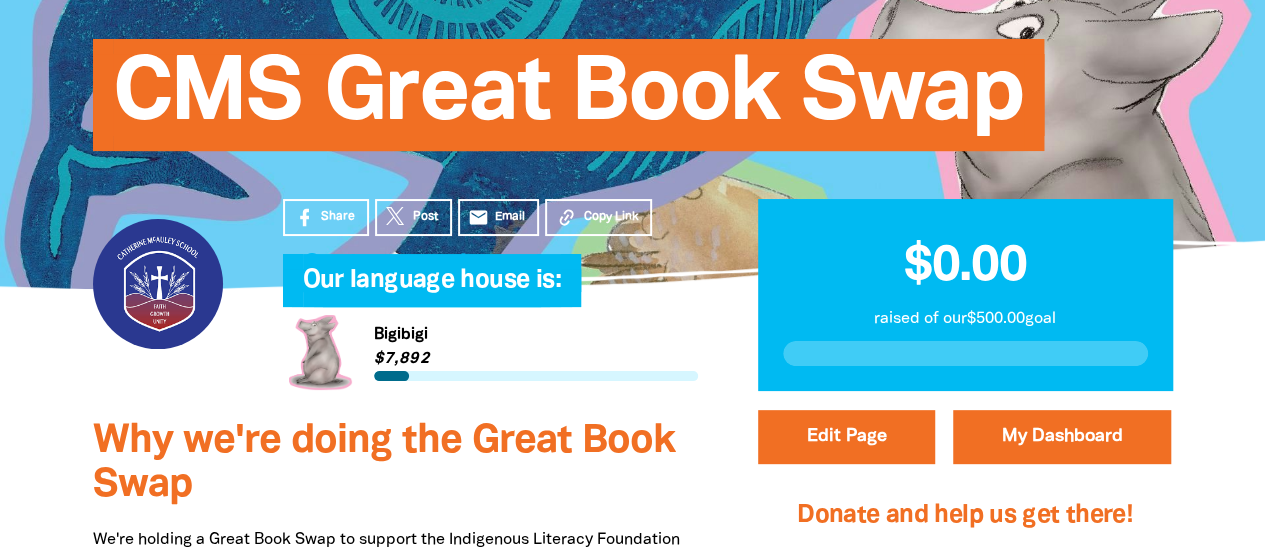 select on "SA" 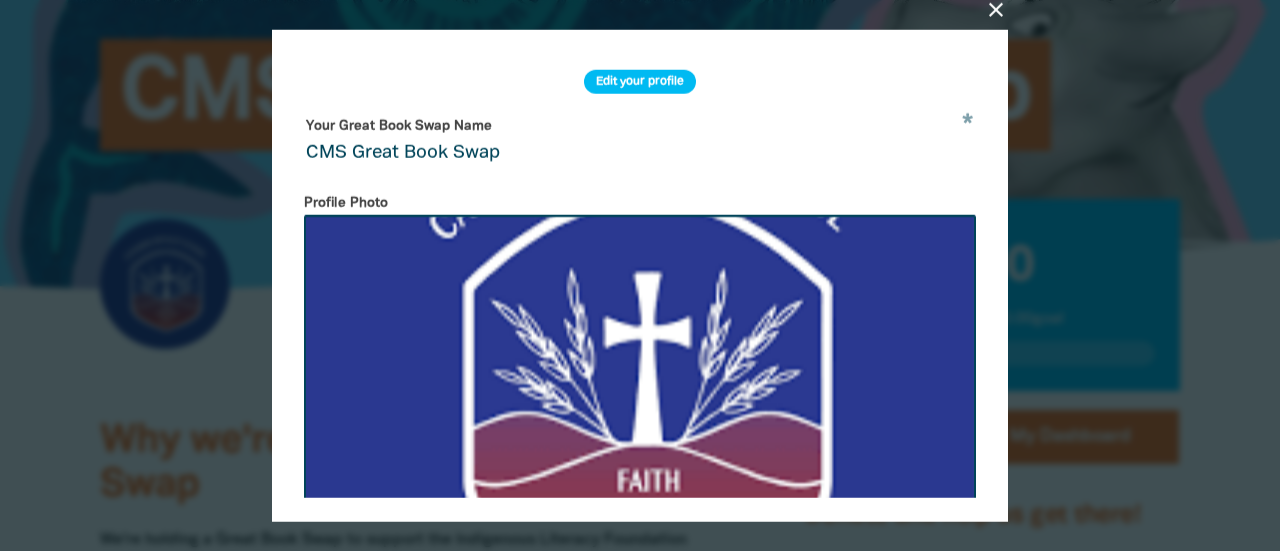 drag, startPoint x: 1274, startPoint y: 57, endPoint x: 1279, endPoint y: 100, distance: 43.289722 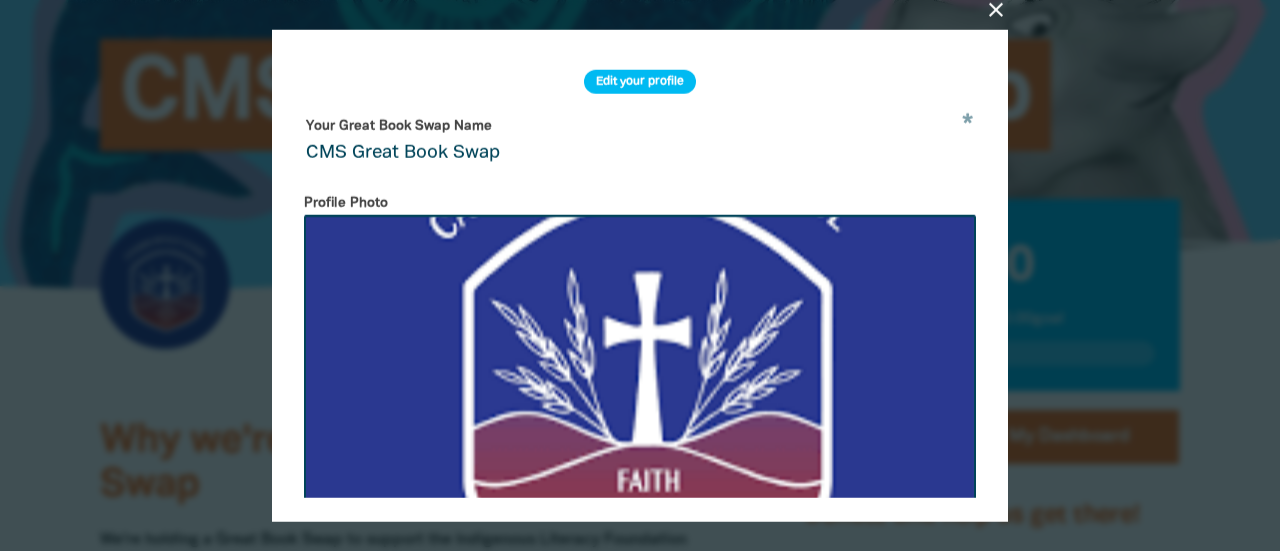 click on "close" at bounding box center [996, 9] 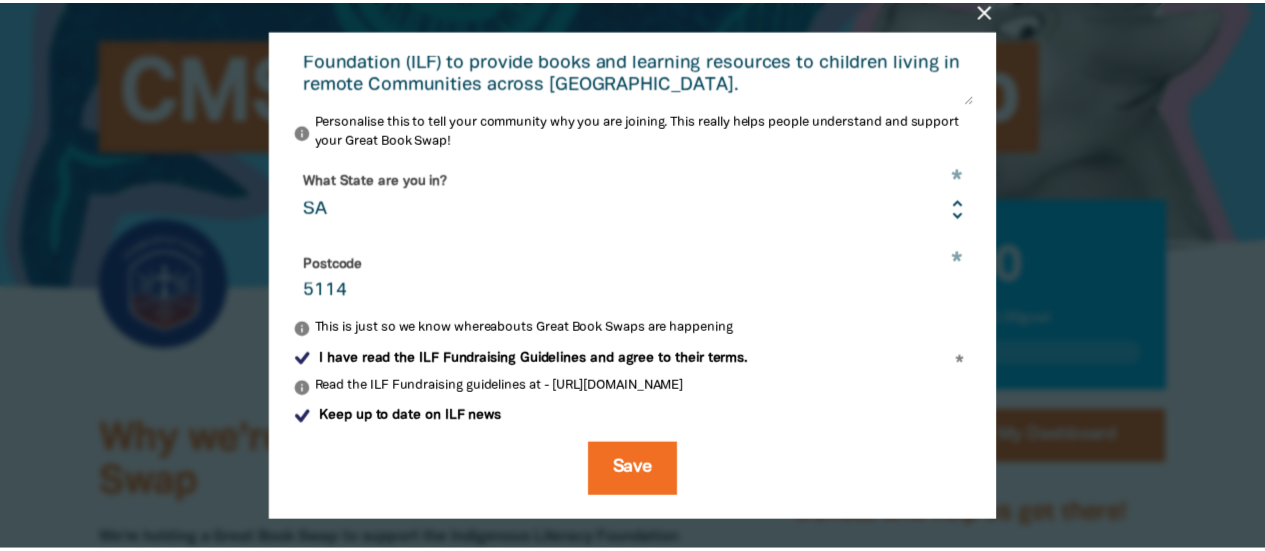 scroll, scrollTop: 0, scrollLeft: 0, axis: both 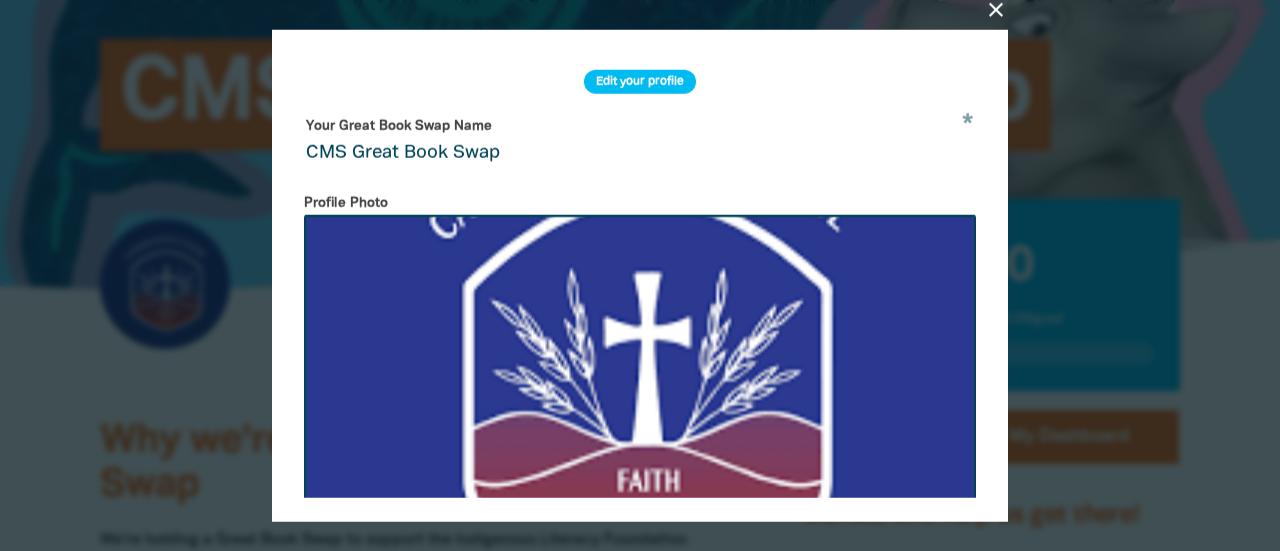 click on "close" at bounding box center [996, 9] 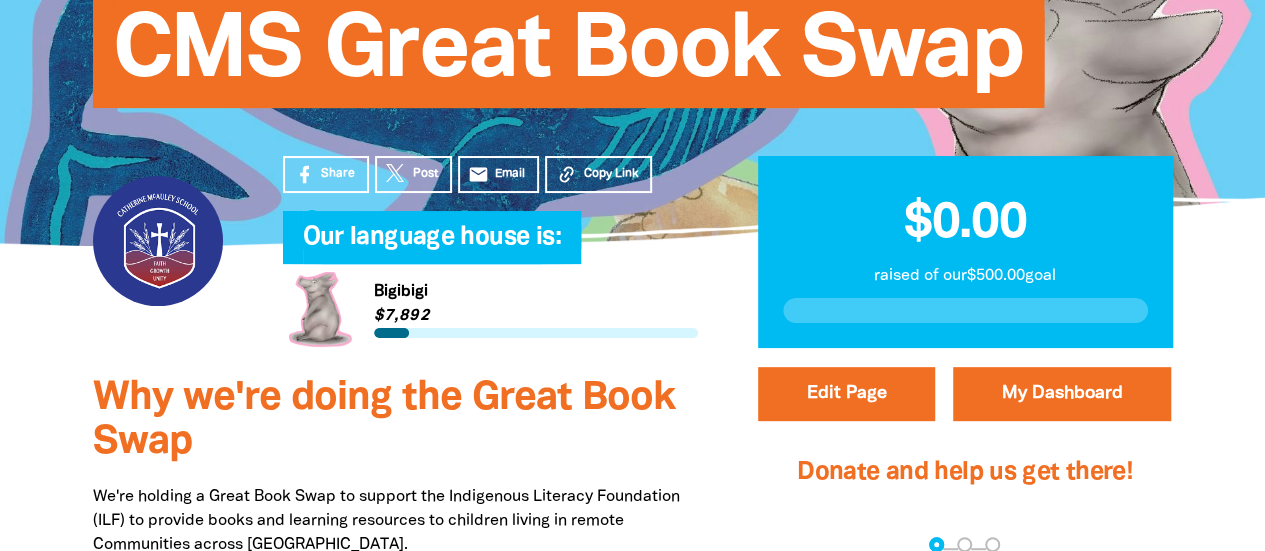 scroll, scrollTop: 258, scrollLeft: 0, axis: vertical 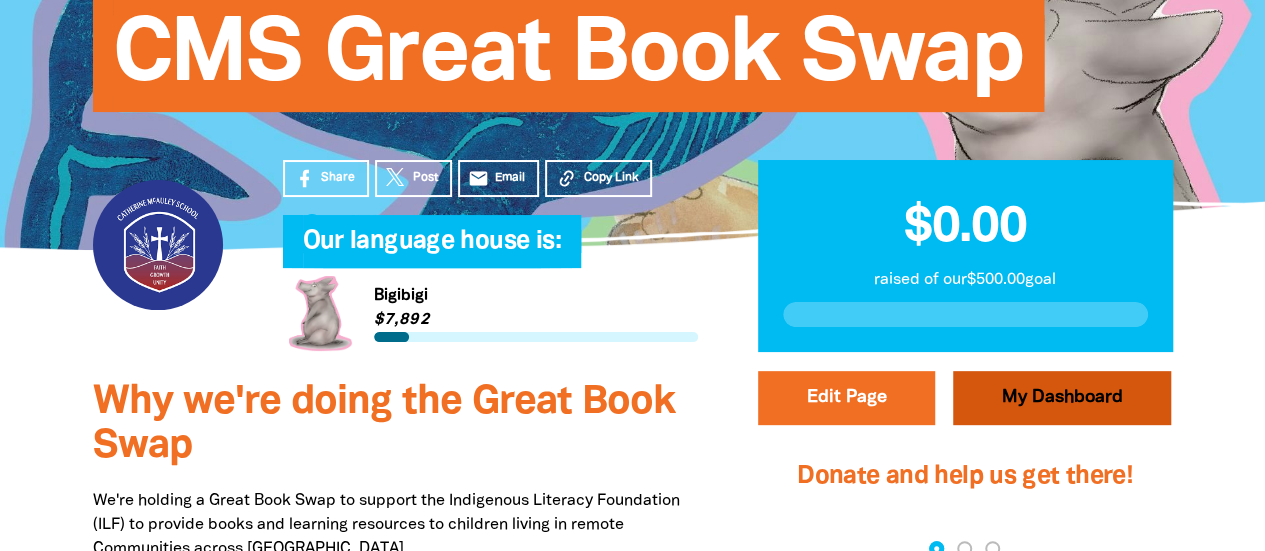 click on "My Dashboard" at bounding box center (1062, 398) 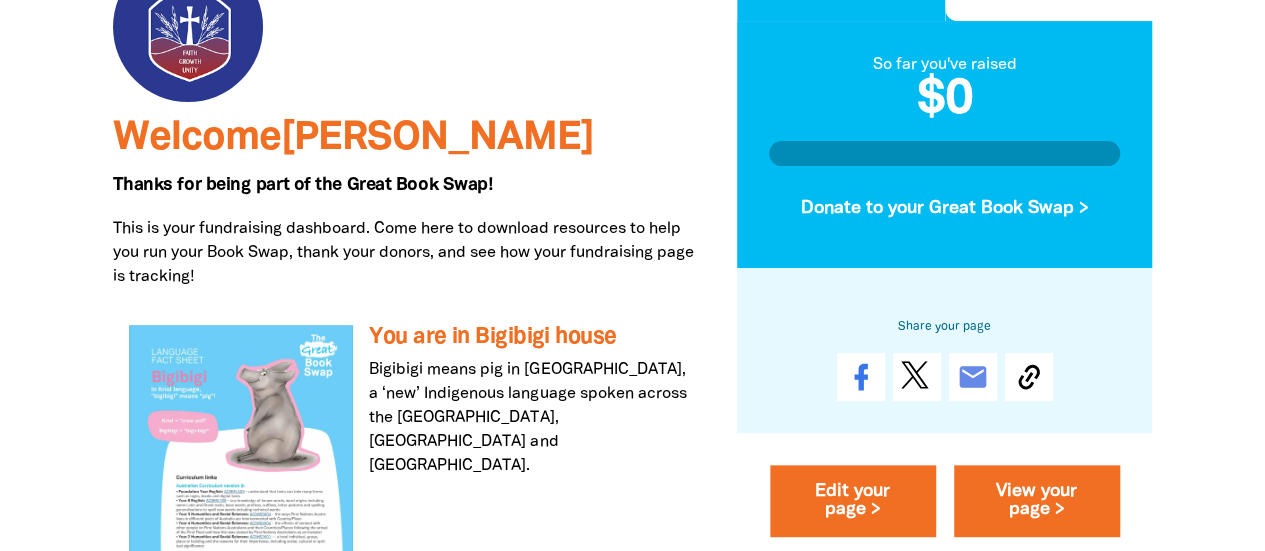 scroll, scrollTop: 0, scrollLeft: 0, axis: both 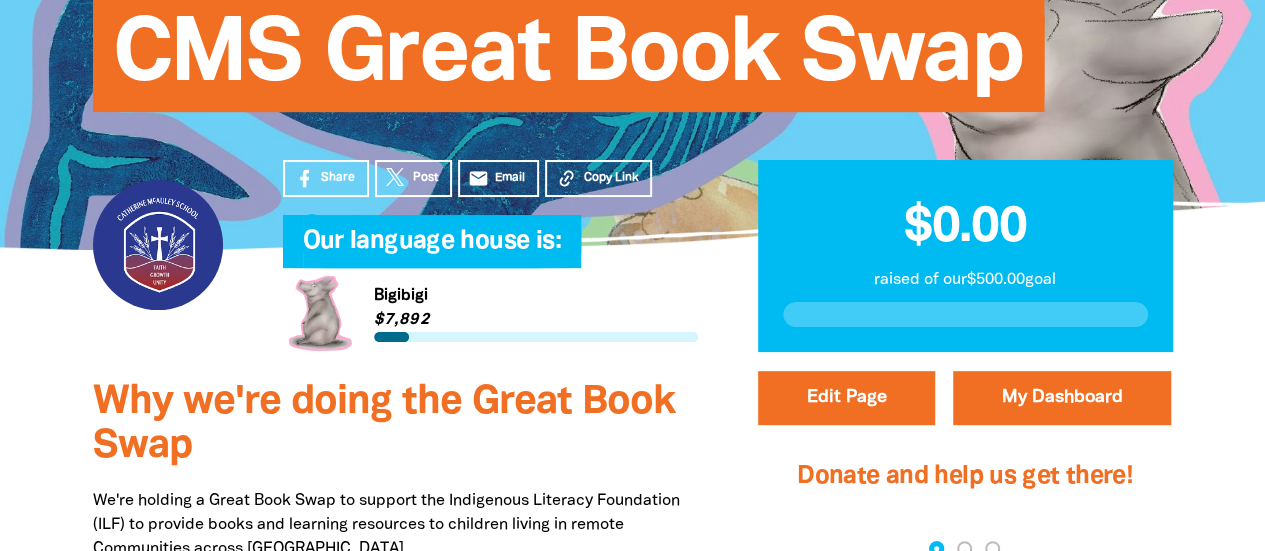 select on "SA" 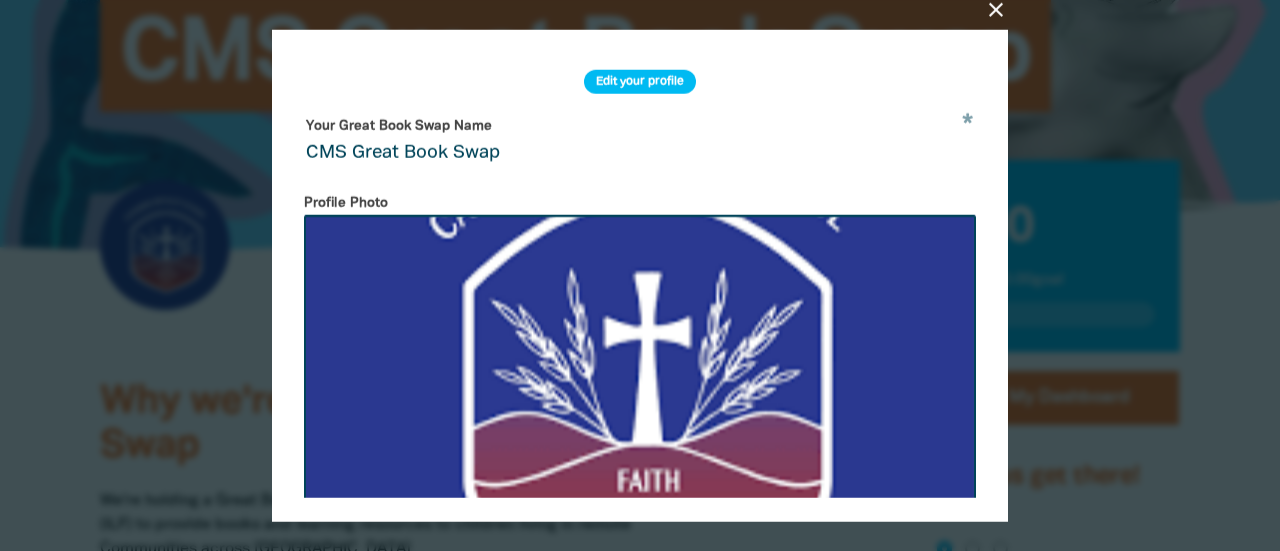 click on "close" at bounding box center [996, 9] 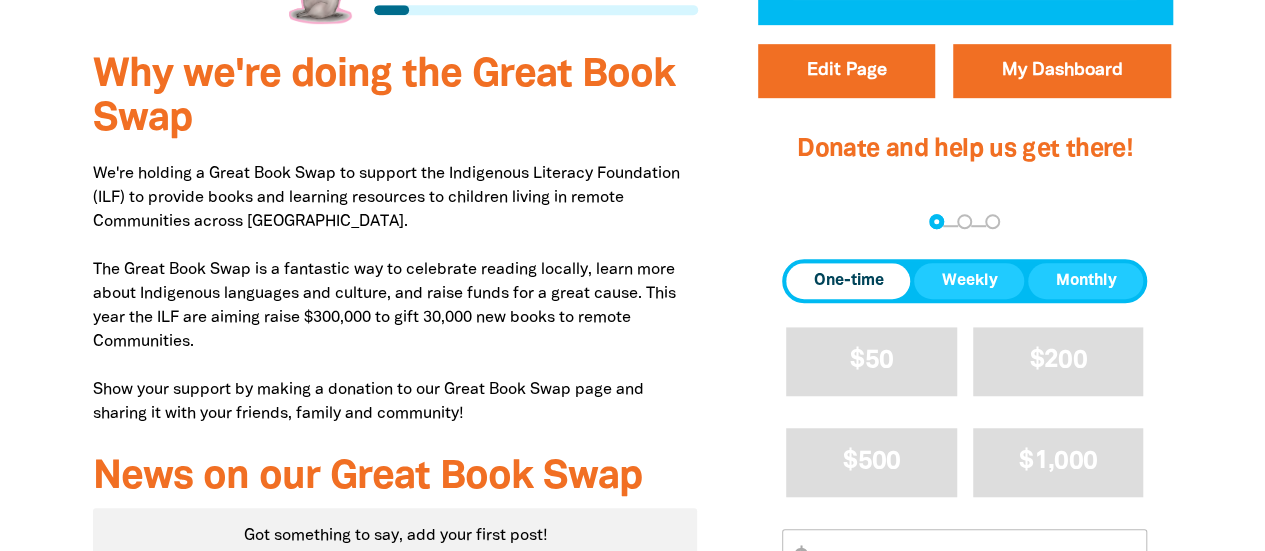 scroll, scrollTop: 0, scrollLeft: 0, axis: both 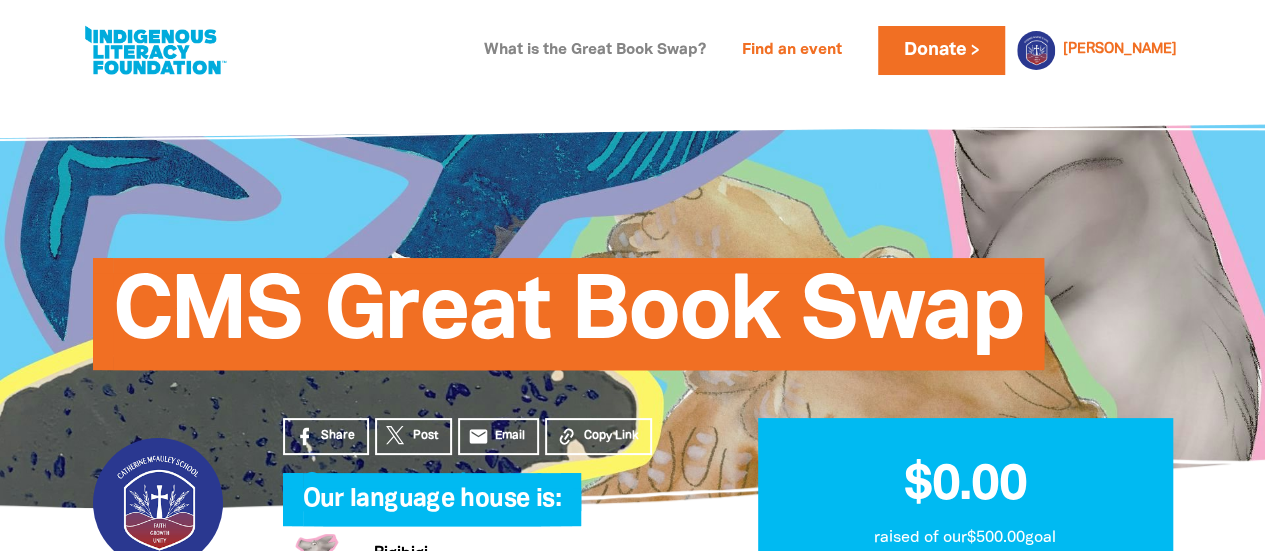 click on "What is the Great Book Swap?" at bounding box center (595, 51) 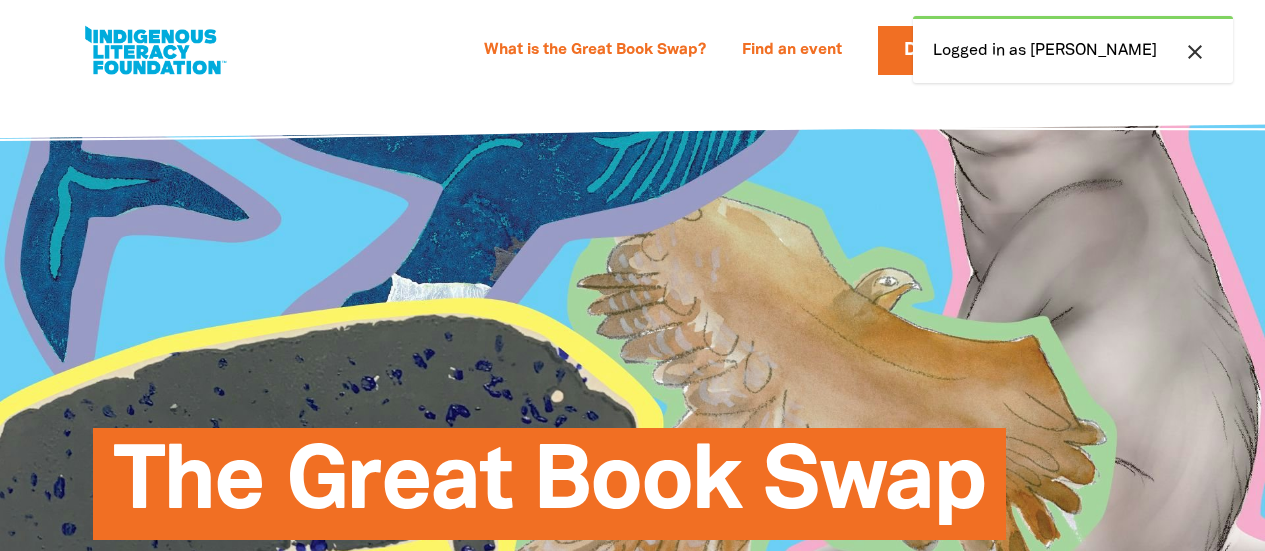 select on "primary-school" 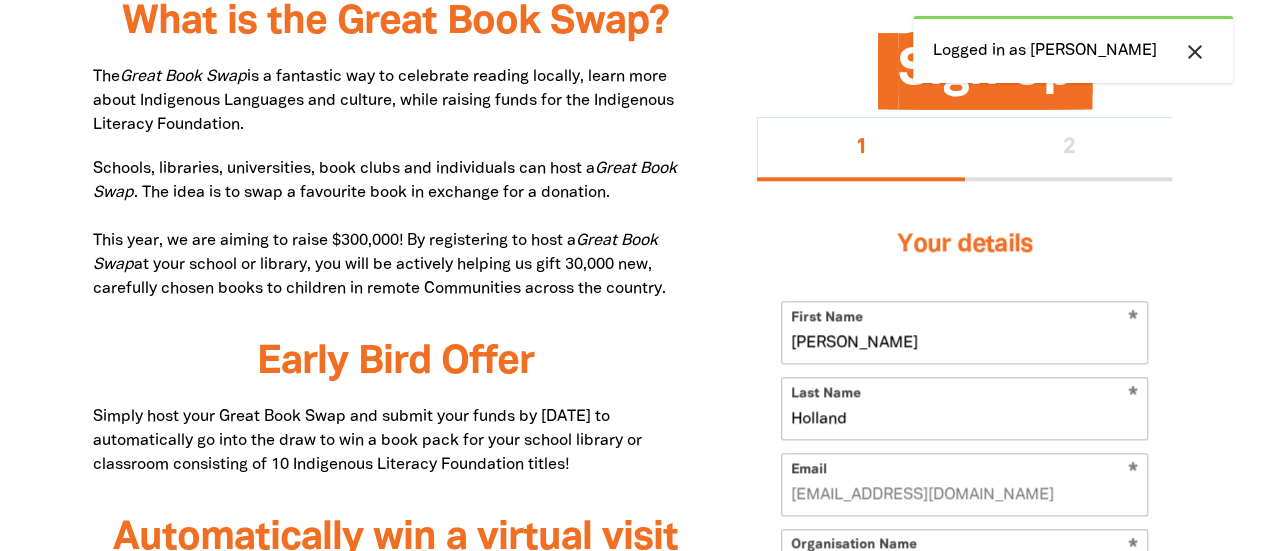scroll, scrollTop: 0, scrollLeft: 0, axis: both 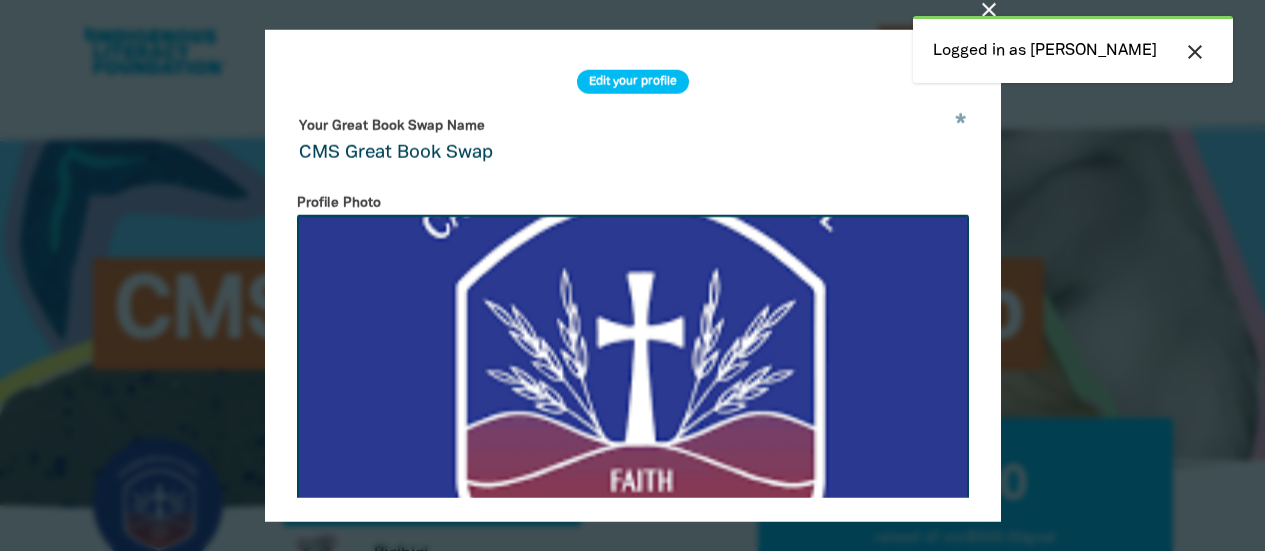 select on "SA" 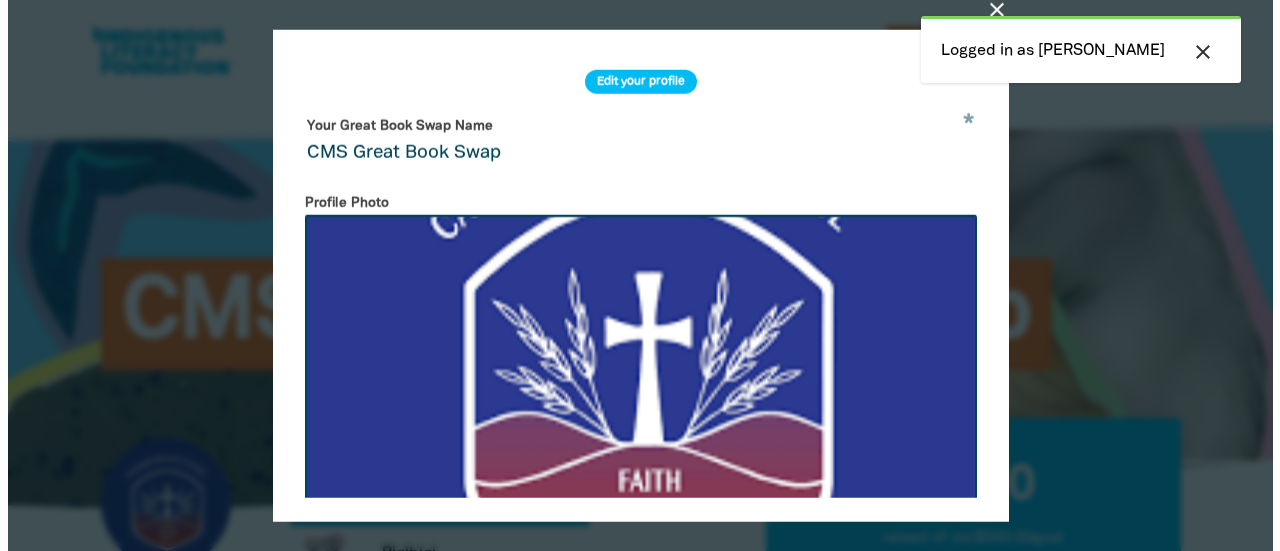scroll, scrollTop: 0, scrollLeft: 0, axis: both 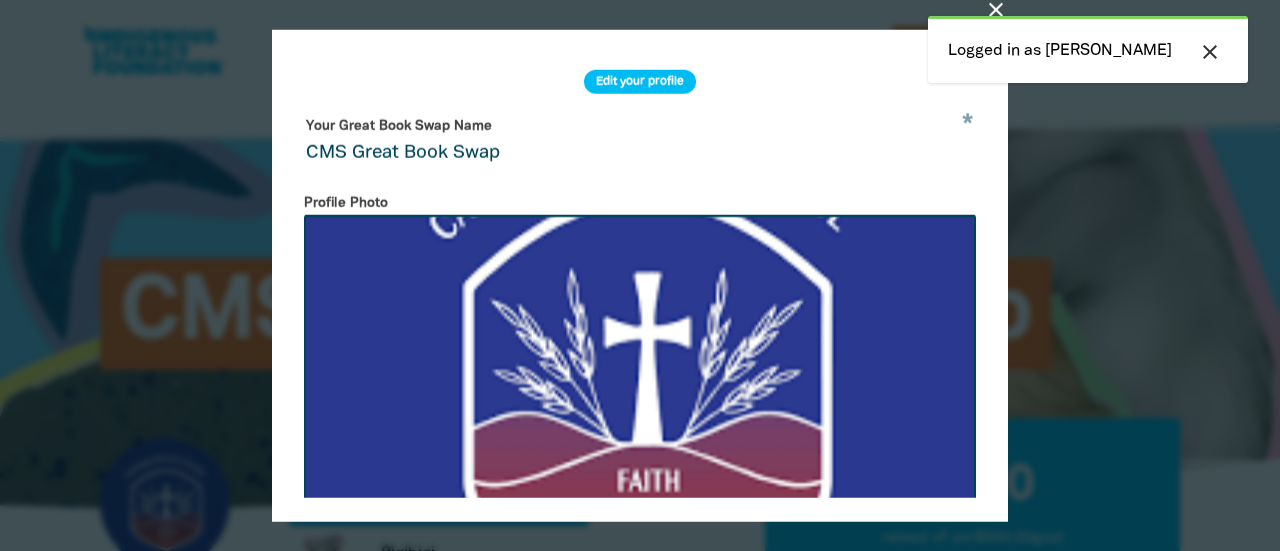 click on "close" at bounding box center (996, 9) 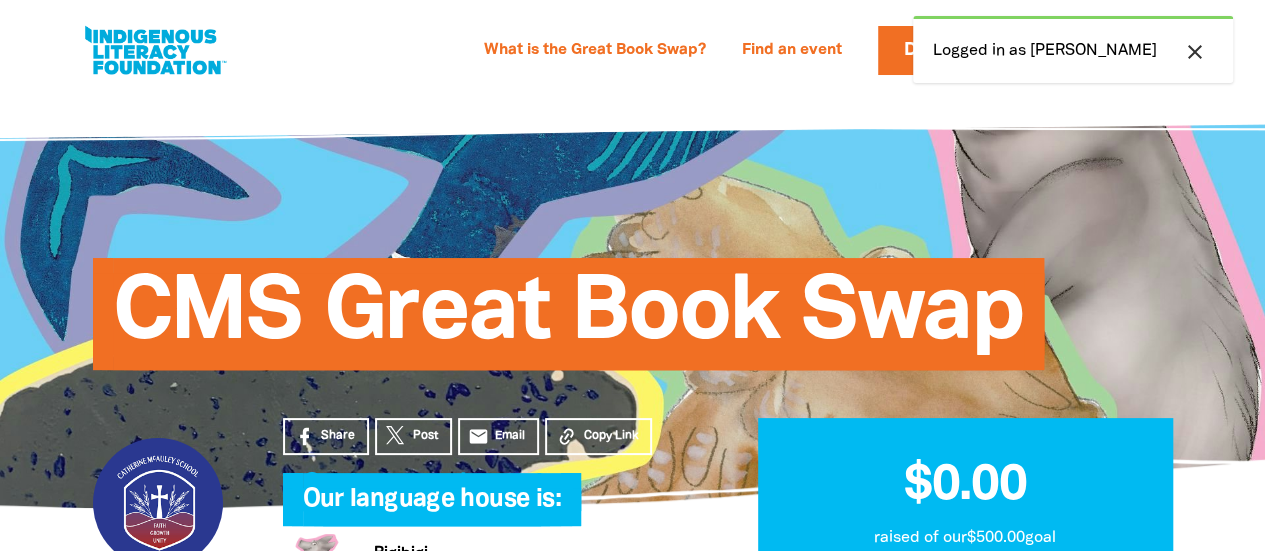 click on "close" at bounding box center [1195, 52] 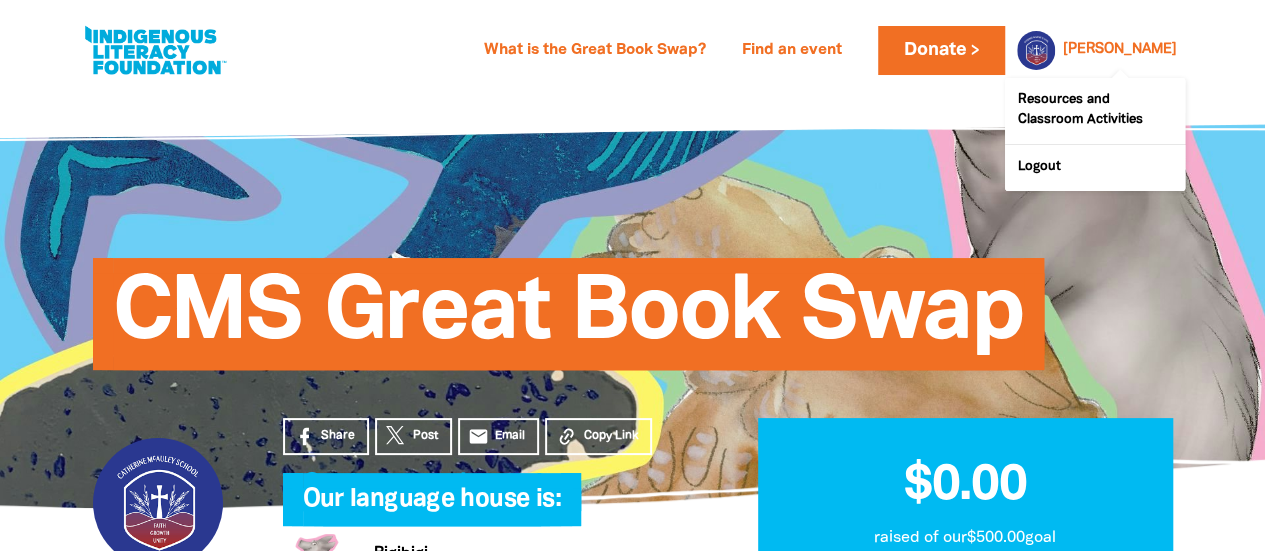 click on "[PERSON_NAME]" at bounding box center [1120, 50] 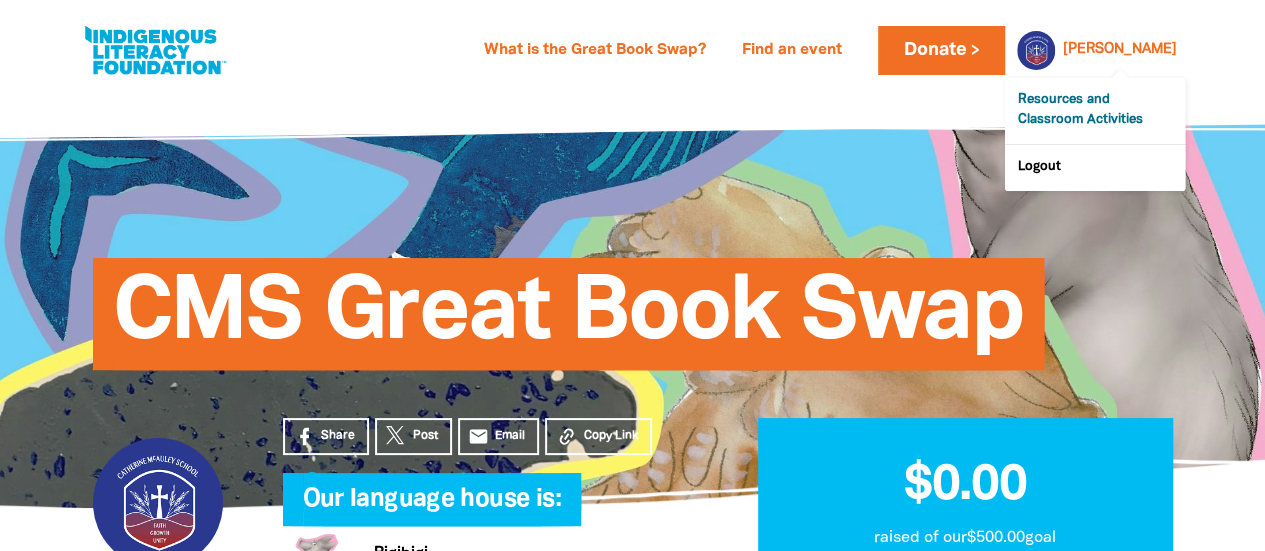 click on "Resources and Classroom Activities" at bounding box center [1095, 111] 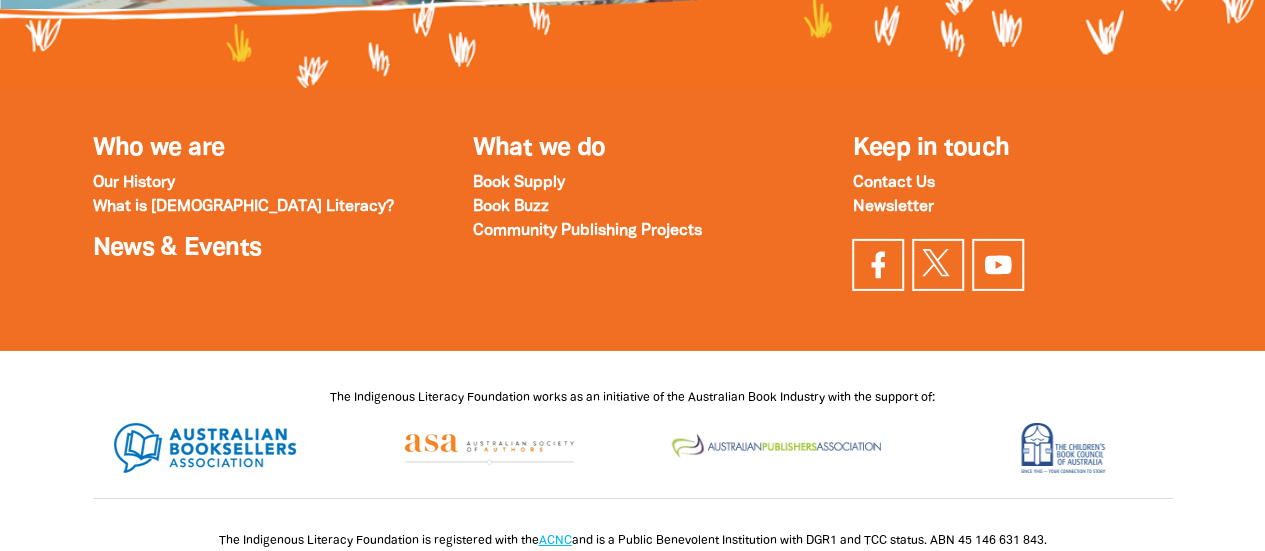 scroll, scrollTop: 6942, scrollLeft: 0, axis: vertical 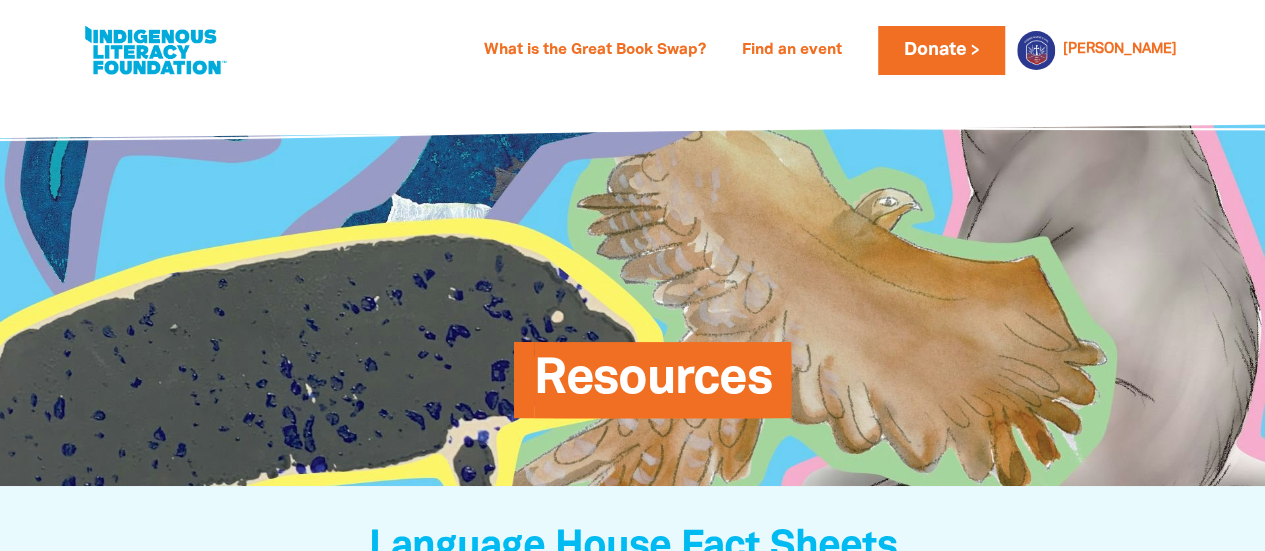 click at bounding box center [155, 50] 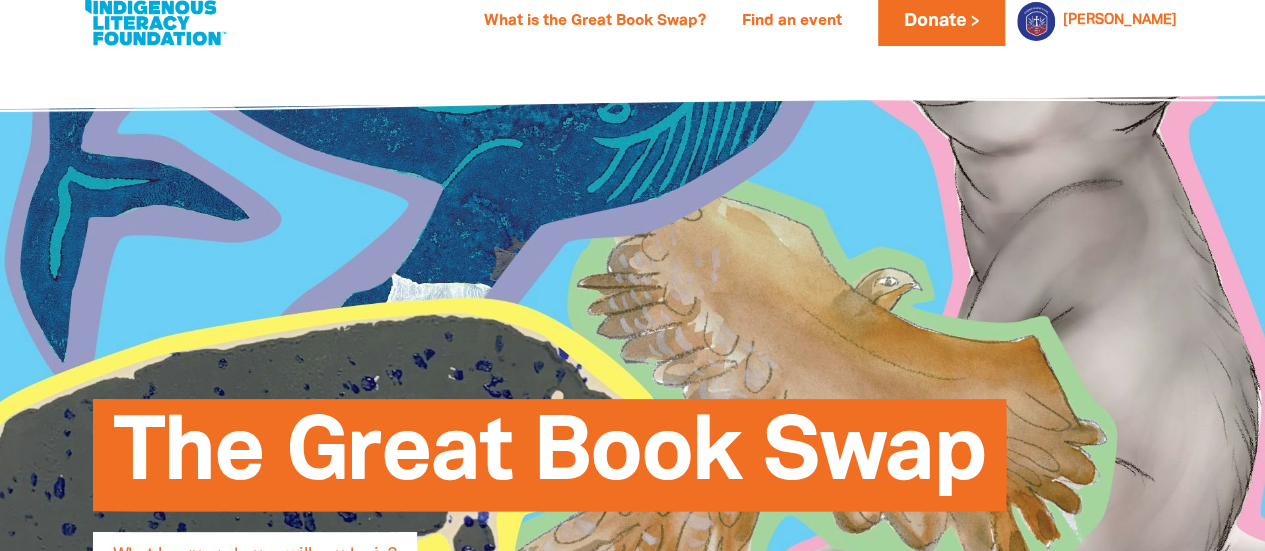 scroll, scrollTop: 0, scrollLeft: 0, axis: both 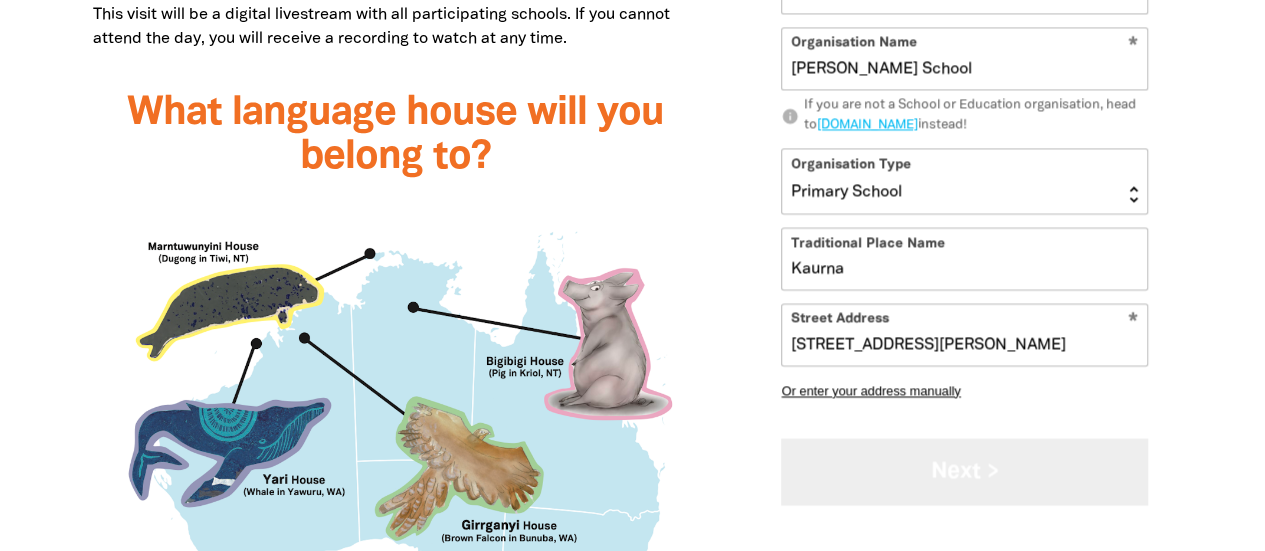 click on "Next >" at bounding box center [964, 471] 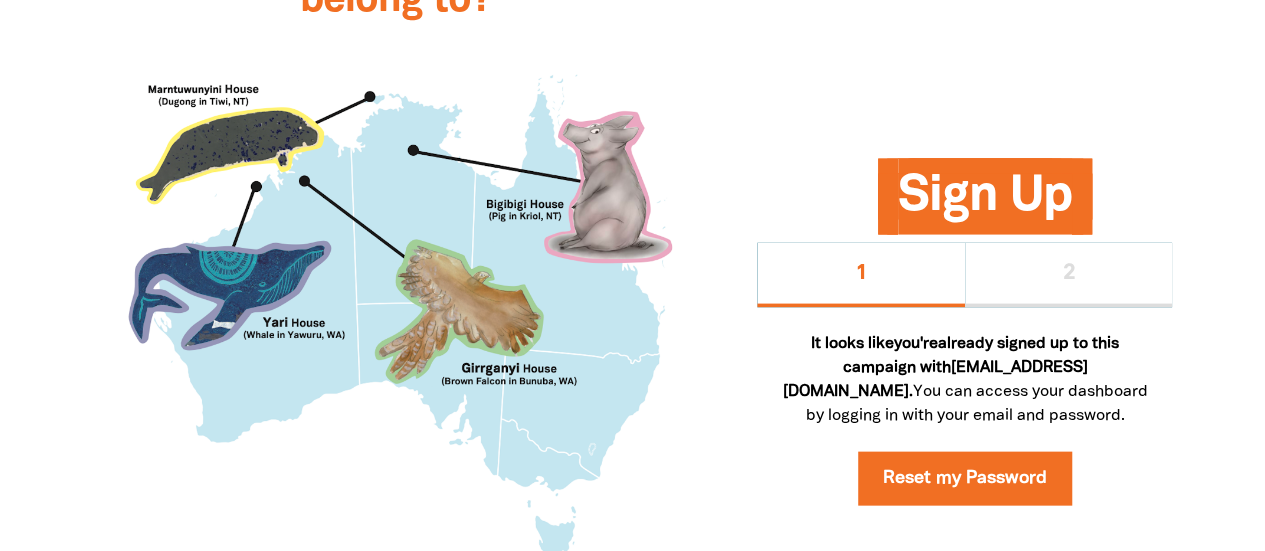 scroll, scrollTop: 0, scrollLeft: 0, axis: both 